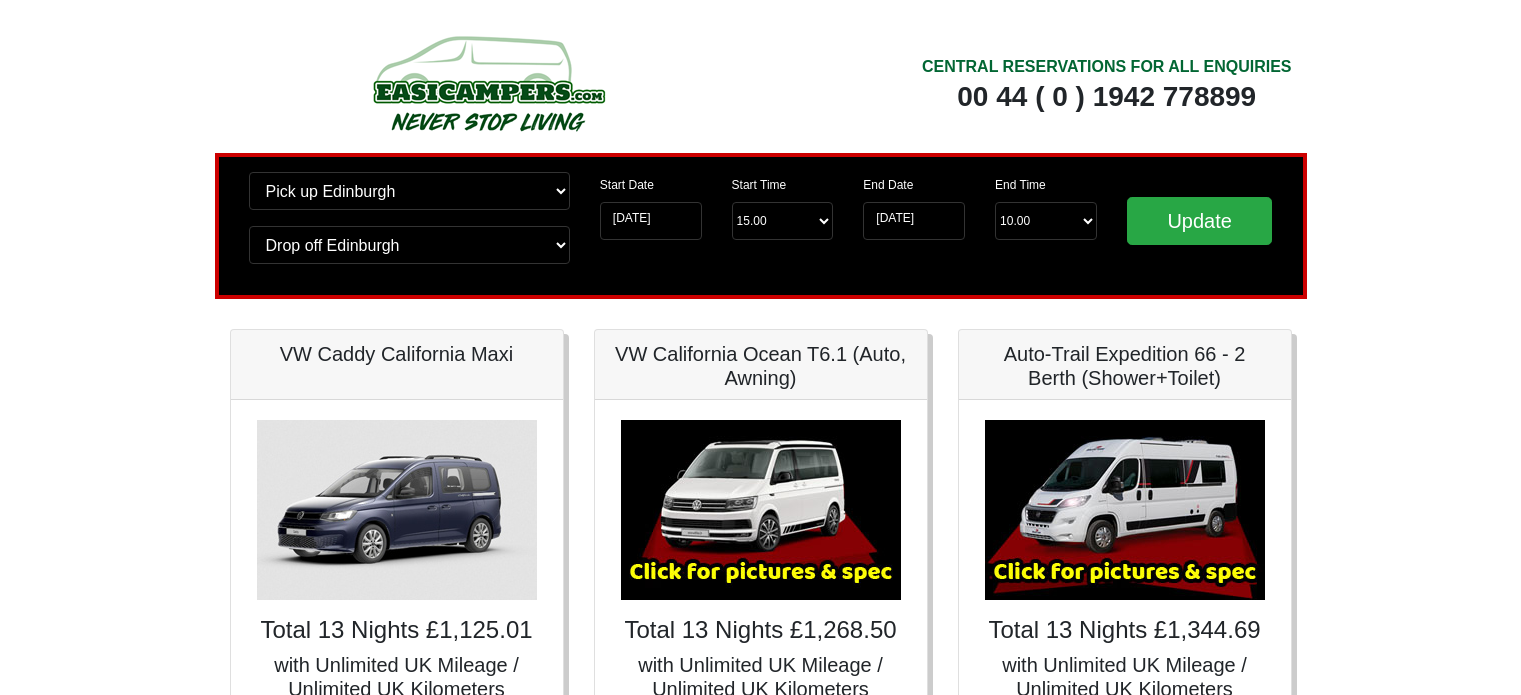 scroll, scrollTop: 0, scrollLeft: 0, axis: both 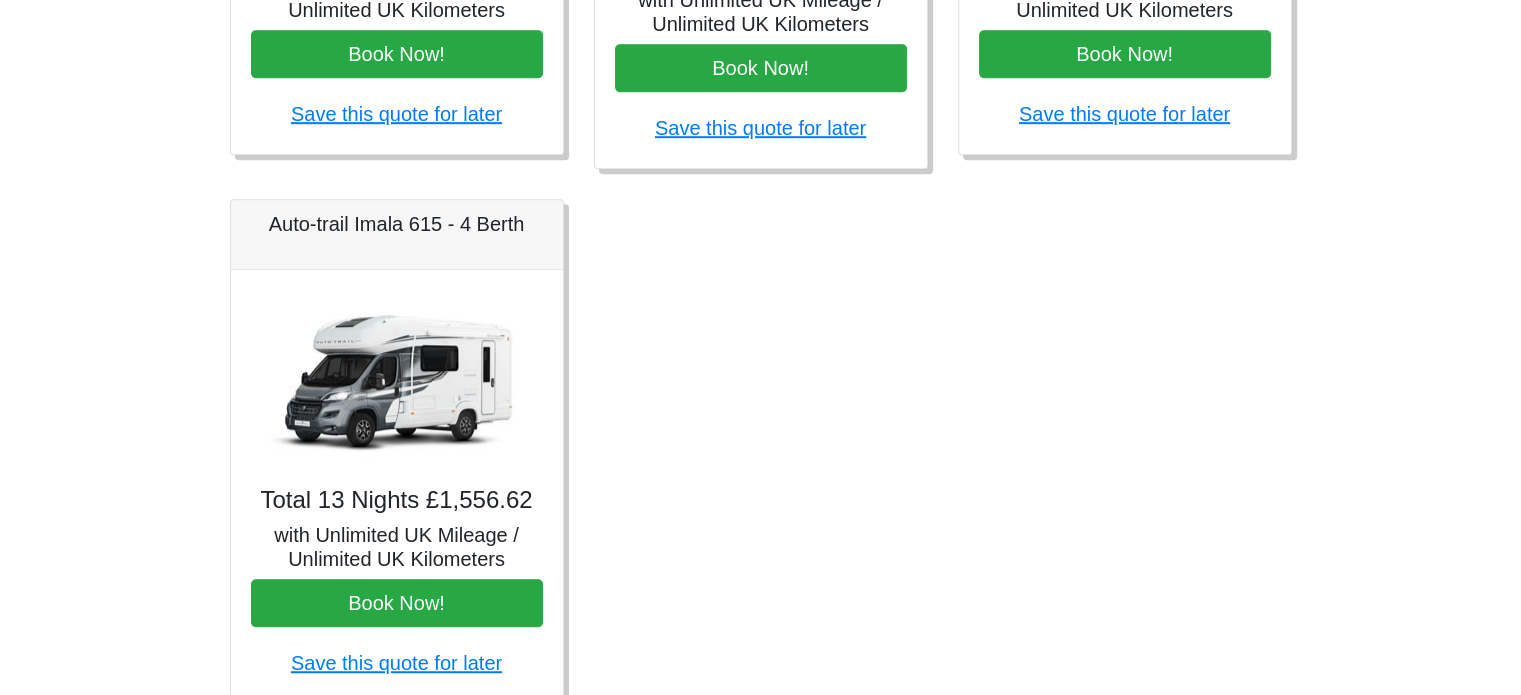 drag, startPoint x: 482, startPoint y: 597, endPoint x: 364, endPoint y: 475, distance: 169.7292 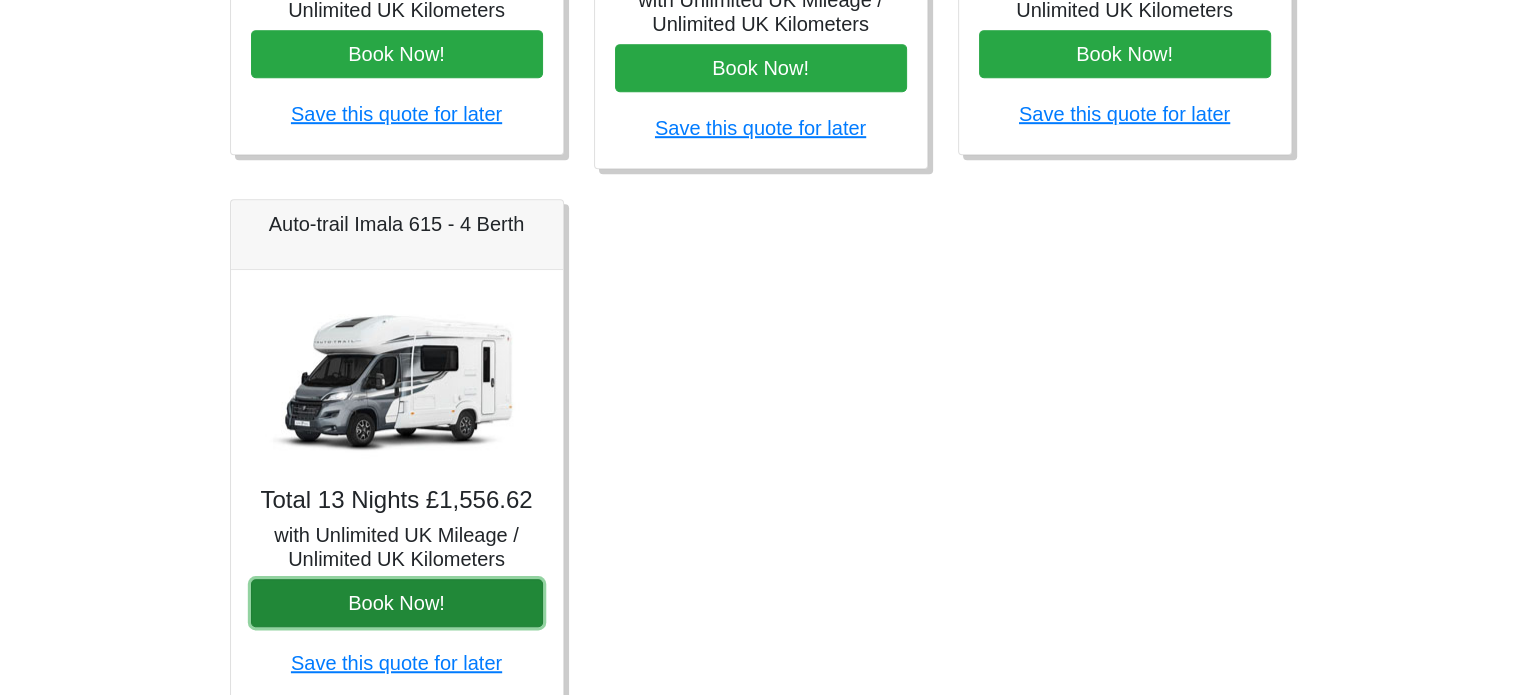 click on "Book Now!" at bounding box center (397, 603) 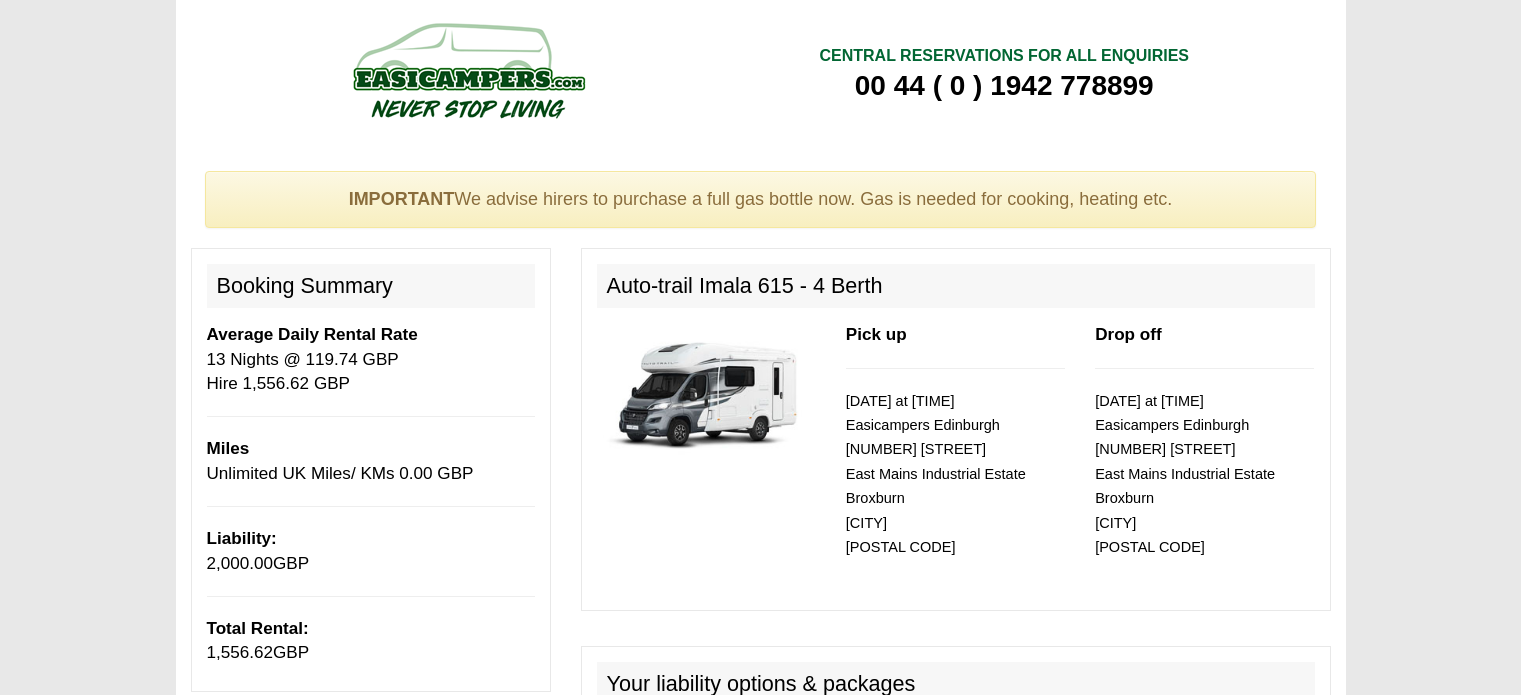 scroll, scrollTop: 0, scrollLeft: 0, axis: both 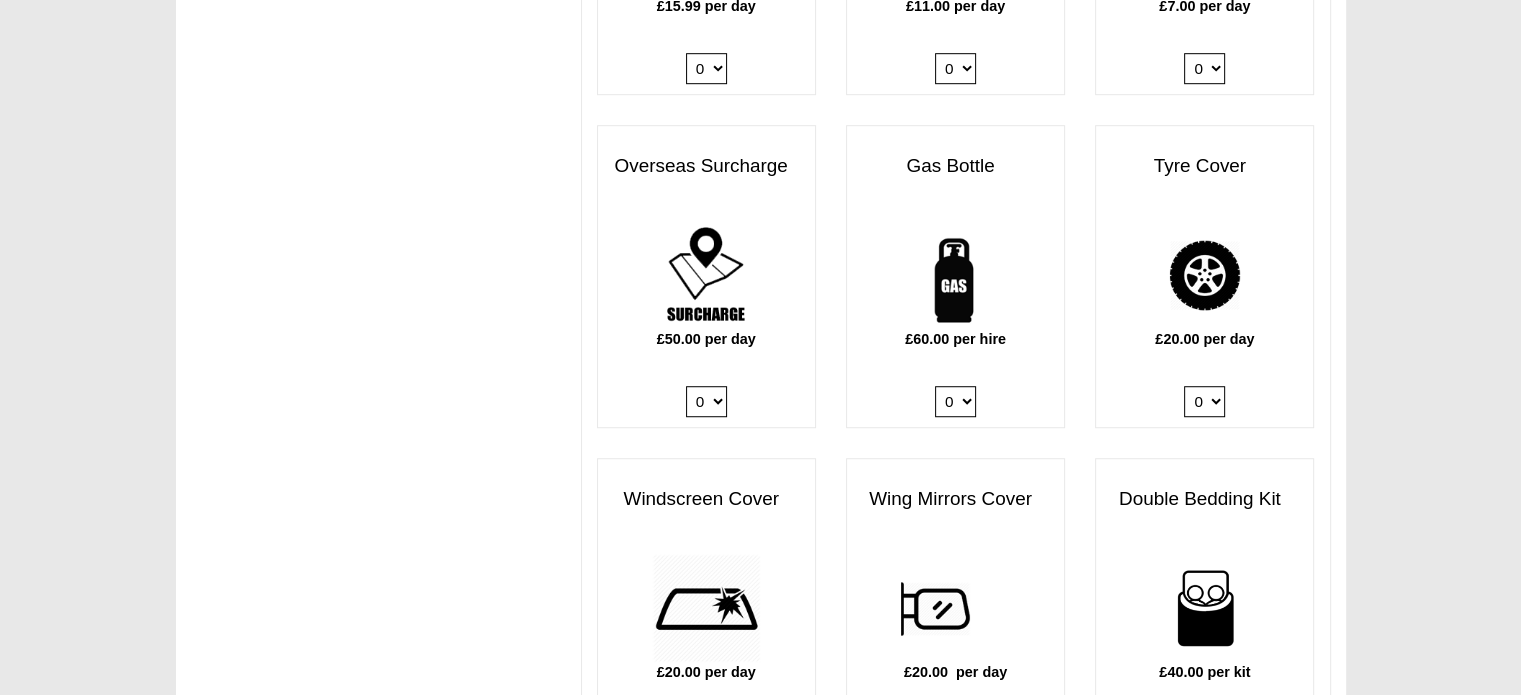 click on "0
1" at bounding box center (955, 401) 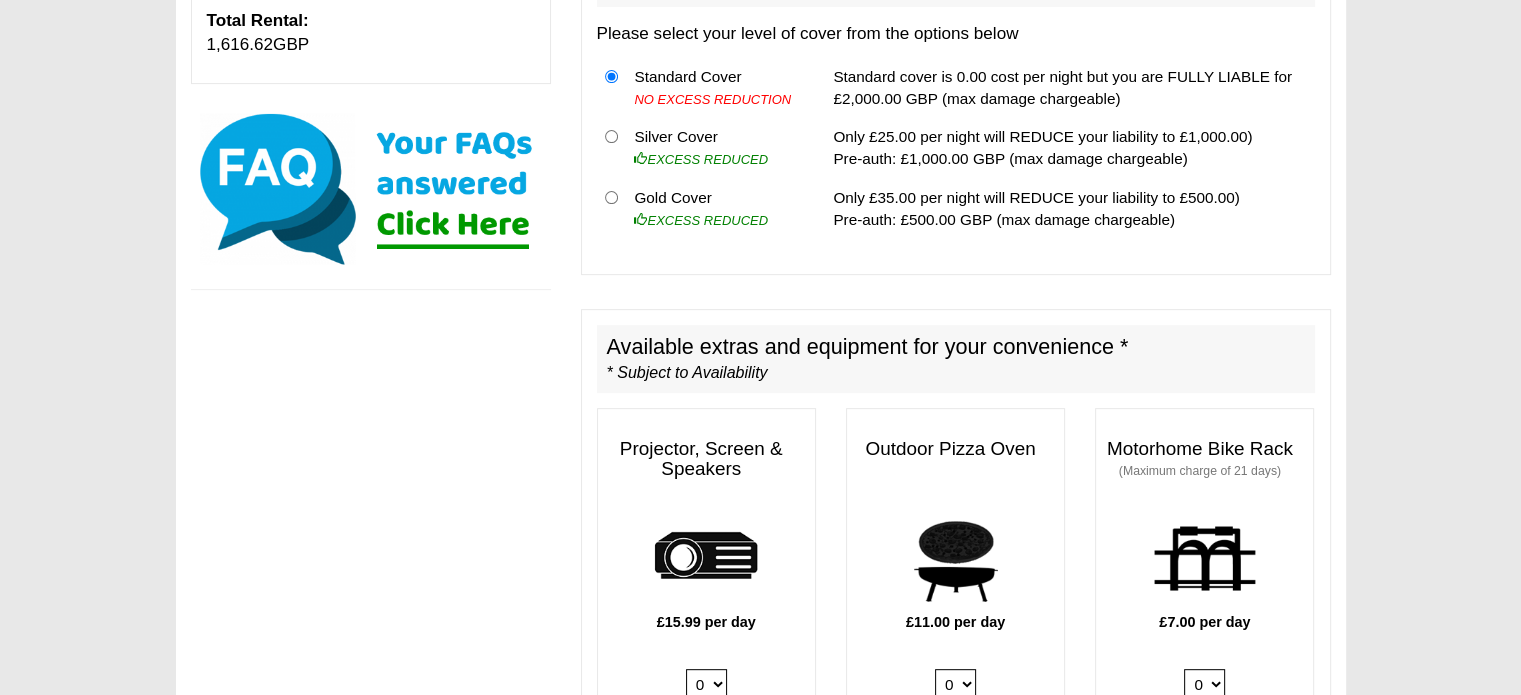 scroll, scrollTop: 0, scrollLeft: 0, axis: both 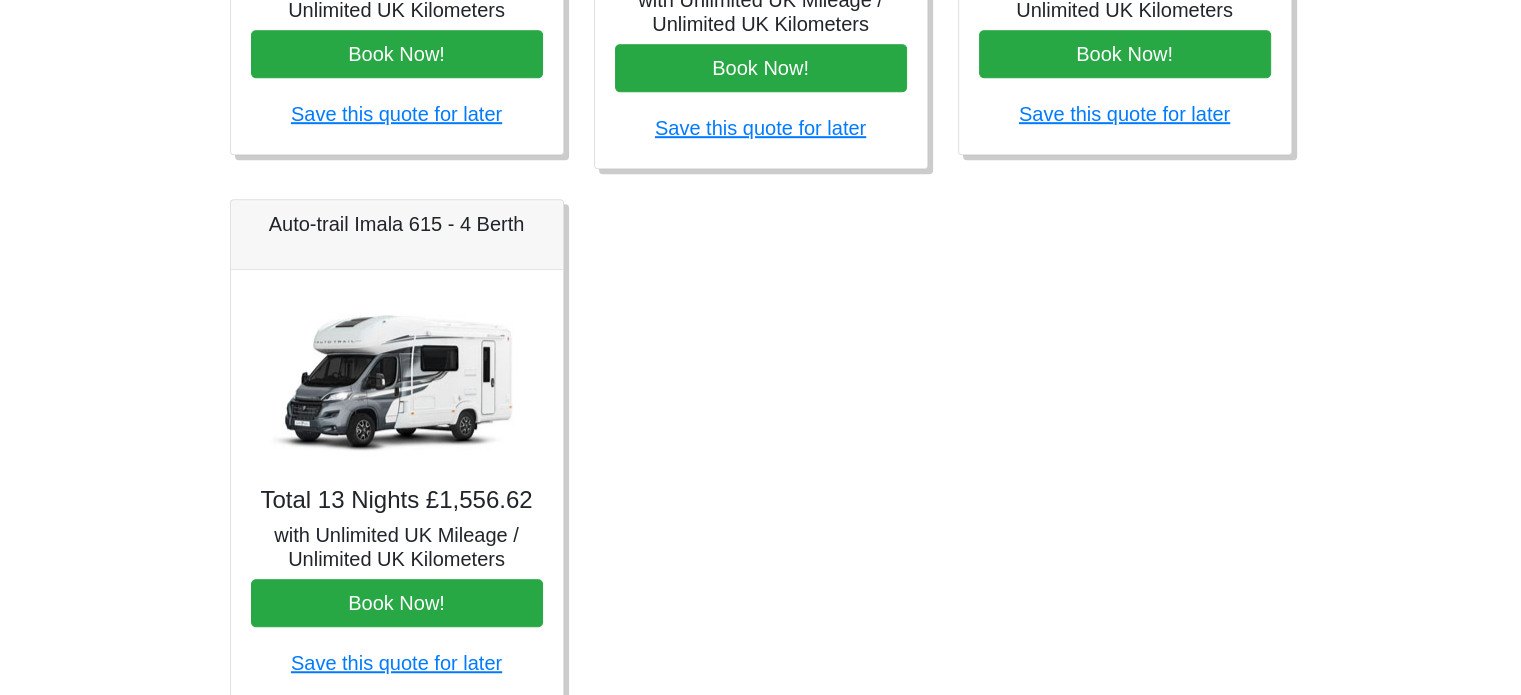 click on "CENTRAL RESERVATIONS FOR ALL ENQUIRIES
00 44 ( 0 ) 1942 778899
Easicampers Booking : Search #SOH 05-2026 // #LOC EDI // #LOR 13
Change pick up location?
Pick up Edinburgh
Birmingham Airport
Blackburn Lancashire
Edinburgh Airport
Glasgow Airport
Liverpool Airport
Manchester Airport
Preston Lancashire
Wigan Lancashire
Wolverhampton
Change drop off location?
Drop off Edinburgh
Birmingham Airport
Blackburn Lancashire
Edinburgh Airport
Glasgow Airport
Liverpool Airport
Manchester Airport
Preston Lancashire
Wigan Lancashire
Wolverhampton
Start Date
01-05-2026
Start Time
Start Time
15.00
--------
11.00 am (Saturday & Sunday Only)
12.00 pm (Saturday)
13.00 pm" at bounding box center [760, -216] 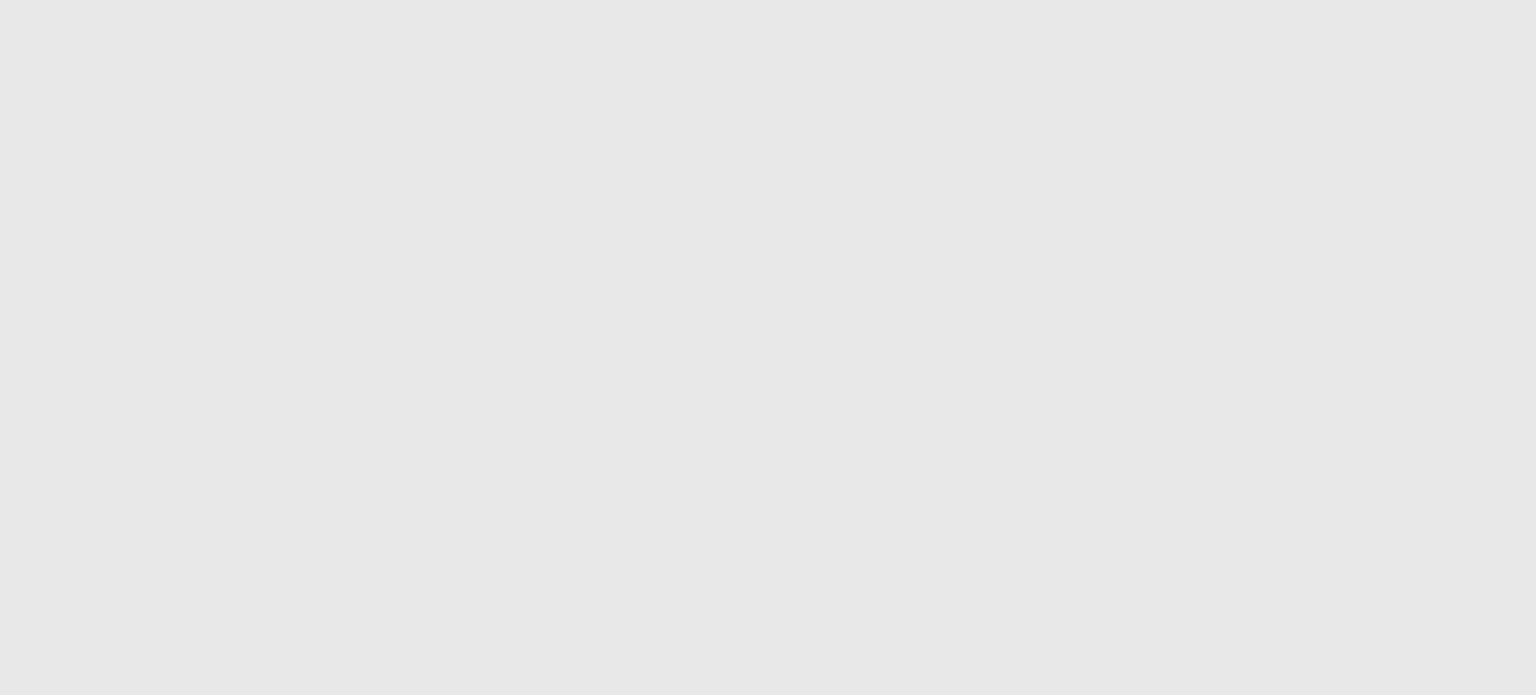 scroll, scrollTop: 0, scrollLeft: 0, axis: both 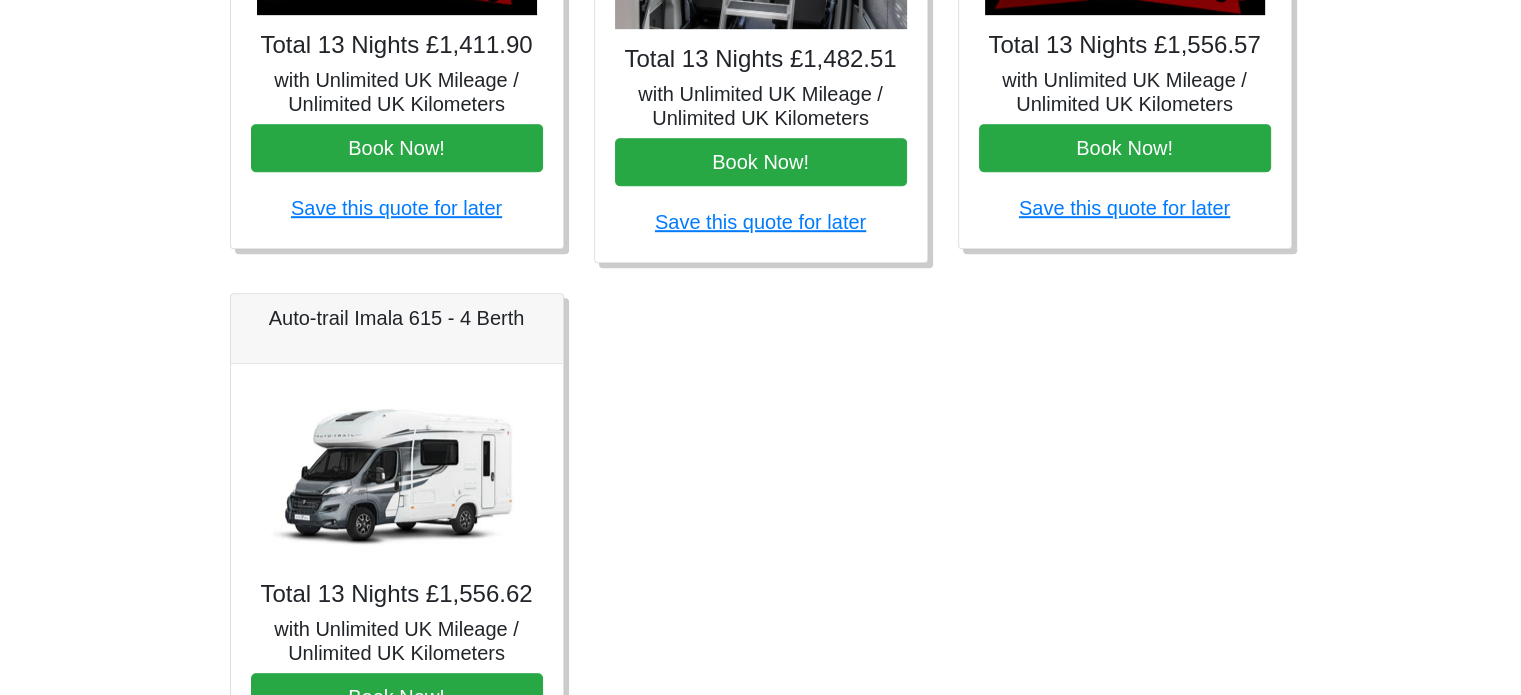 click at bounding box center (397, -75) 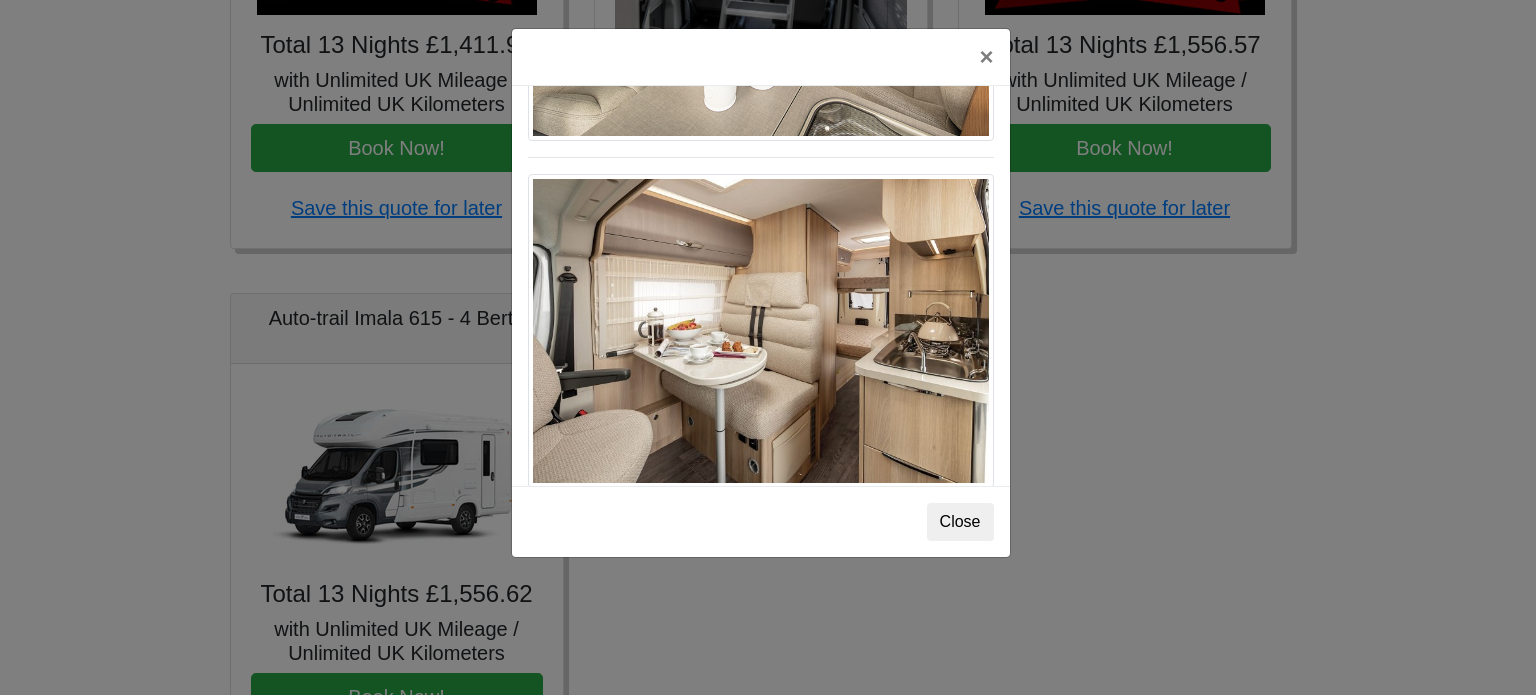 scroll, scrollTop: 1233, scrollLeft: 0, axis: vertical 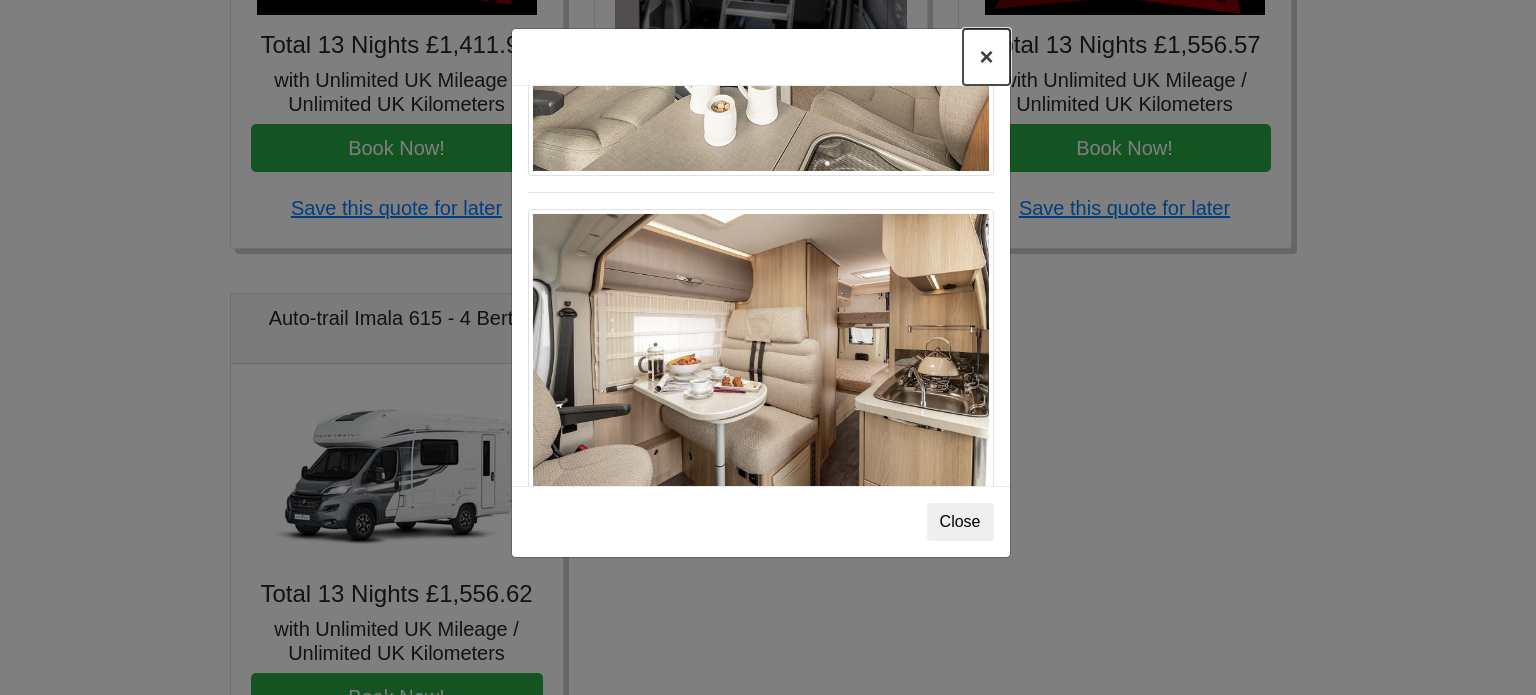 click on "×" at bounding box center (986, 57) 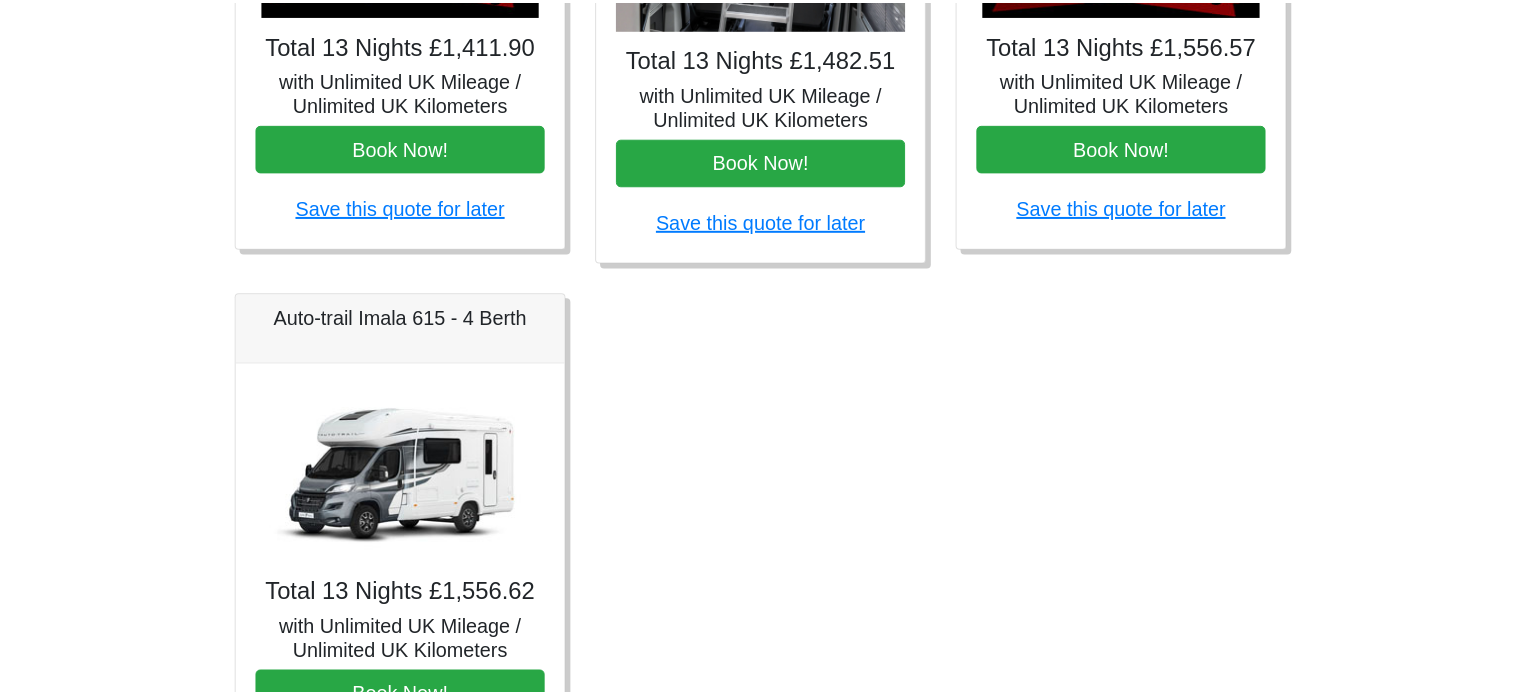 scroll, scrollTop: 953, scrollLeft: 0, axis: vertical 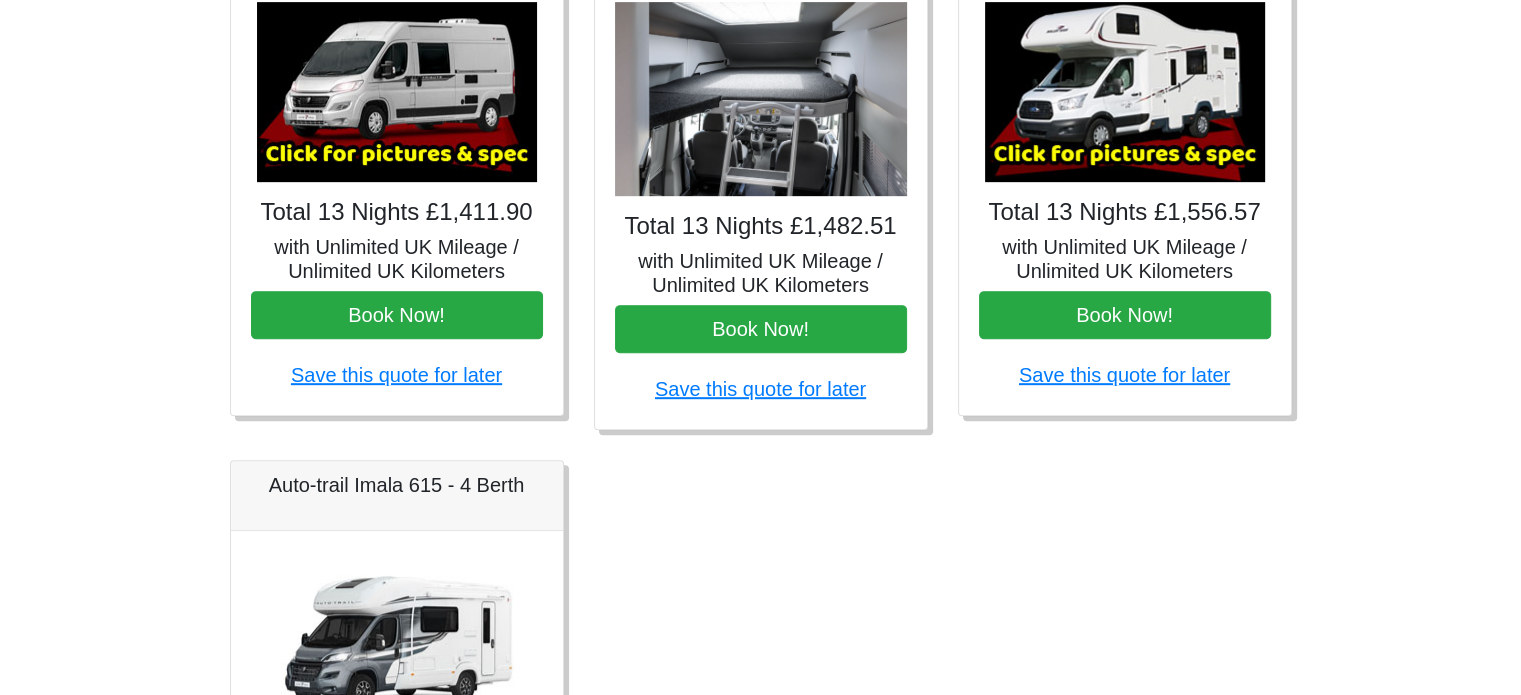 click at bounding box center (397, 641) 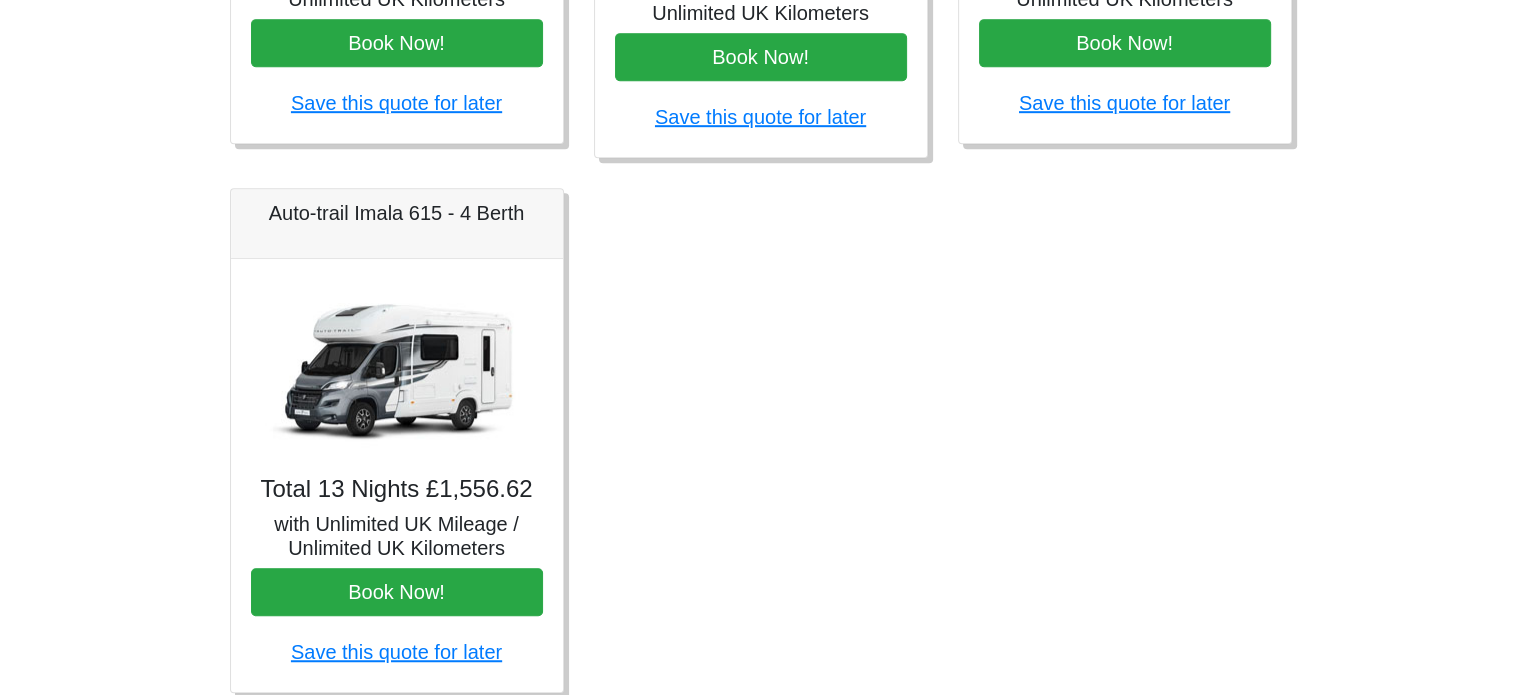 scroll, scrollTop: 1235, scrollLeft: 0, axis: vertical 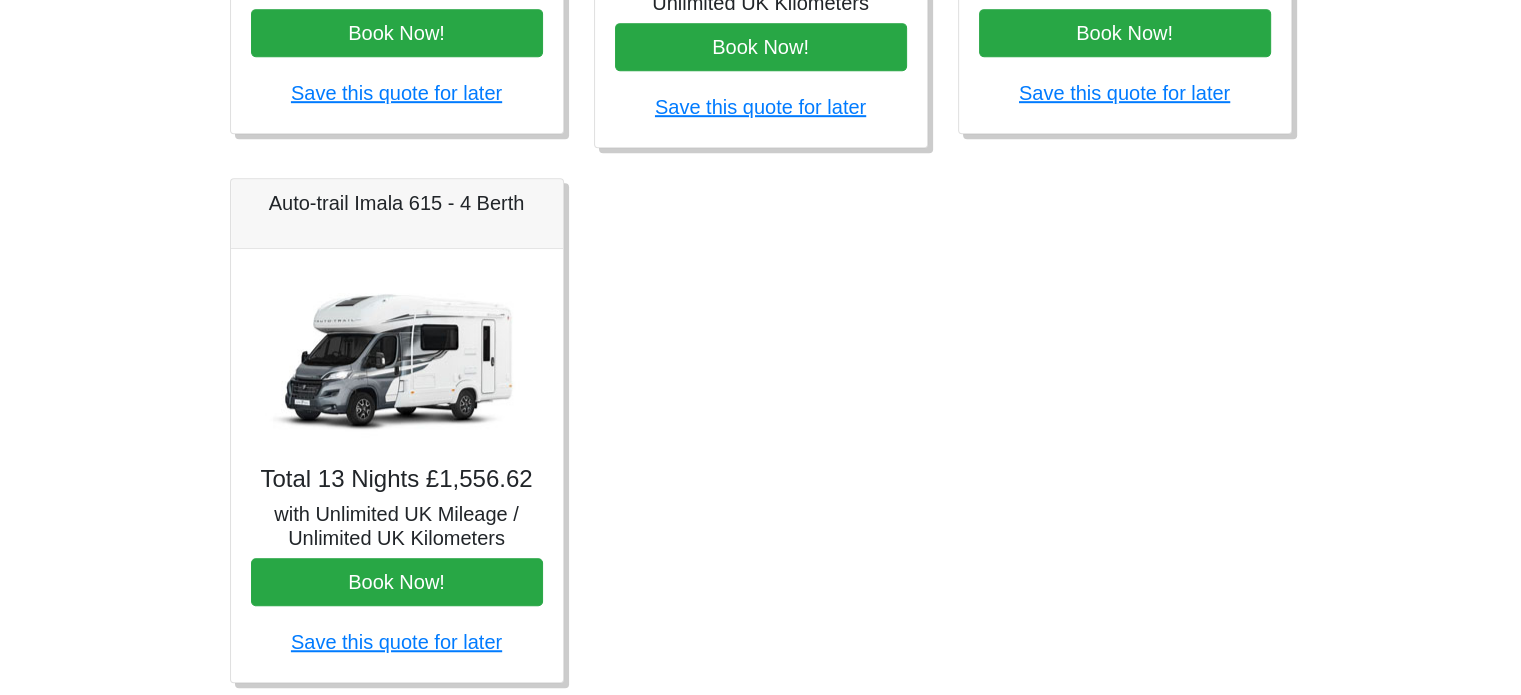 click on "with Unlimited UK Mileage / Unlimited UK Kilometers" at bounding box center [397, 526] 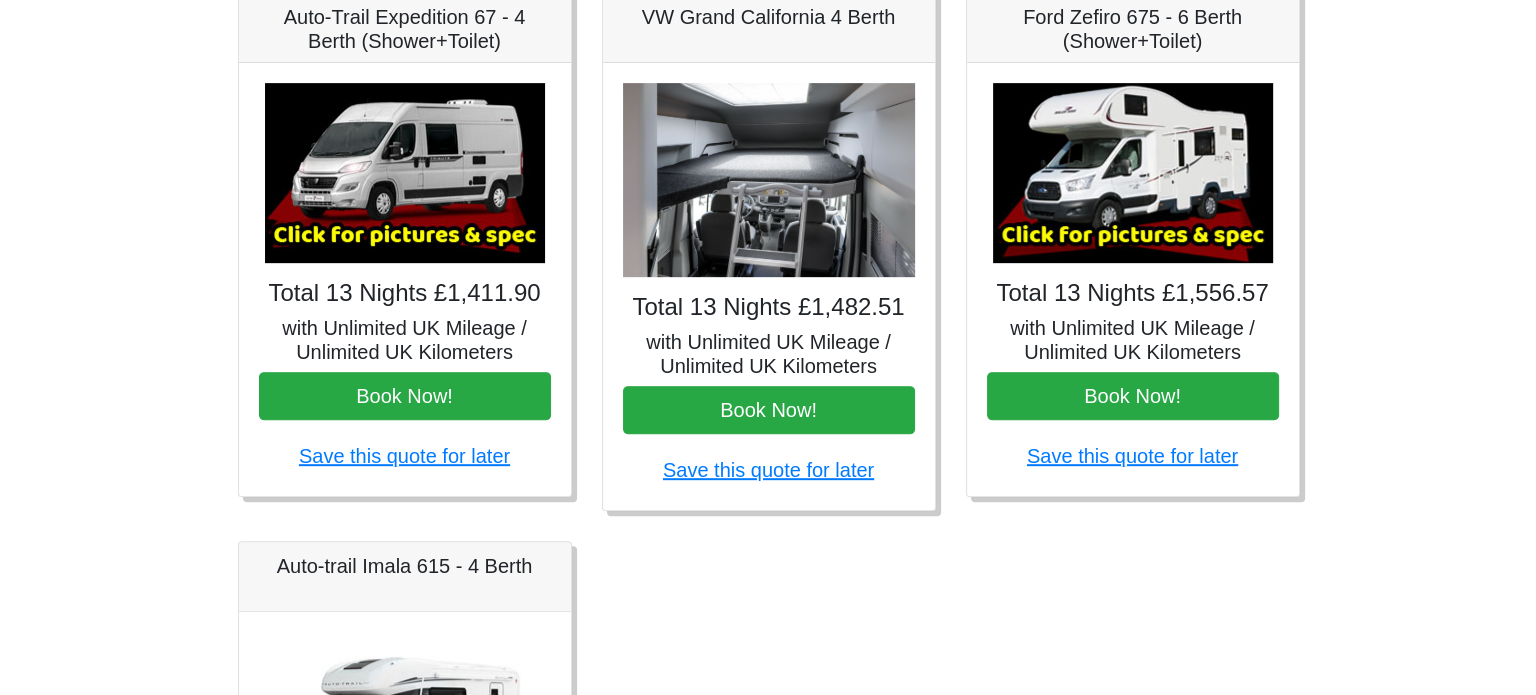 scroll, scrollTop: 753, scrollLeft: 0, axis: vertical 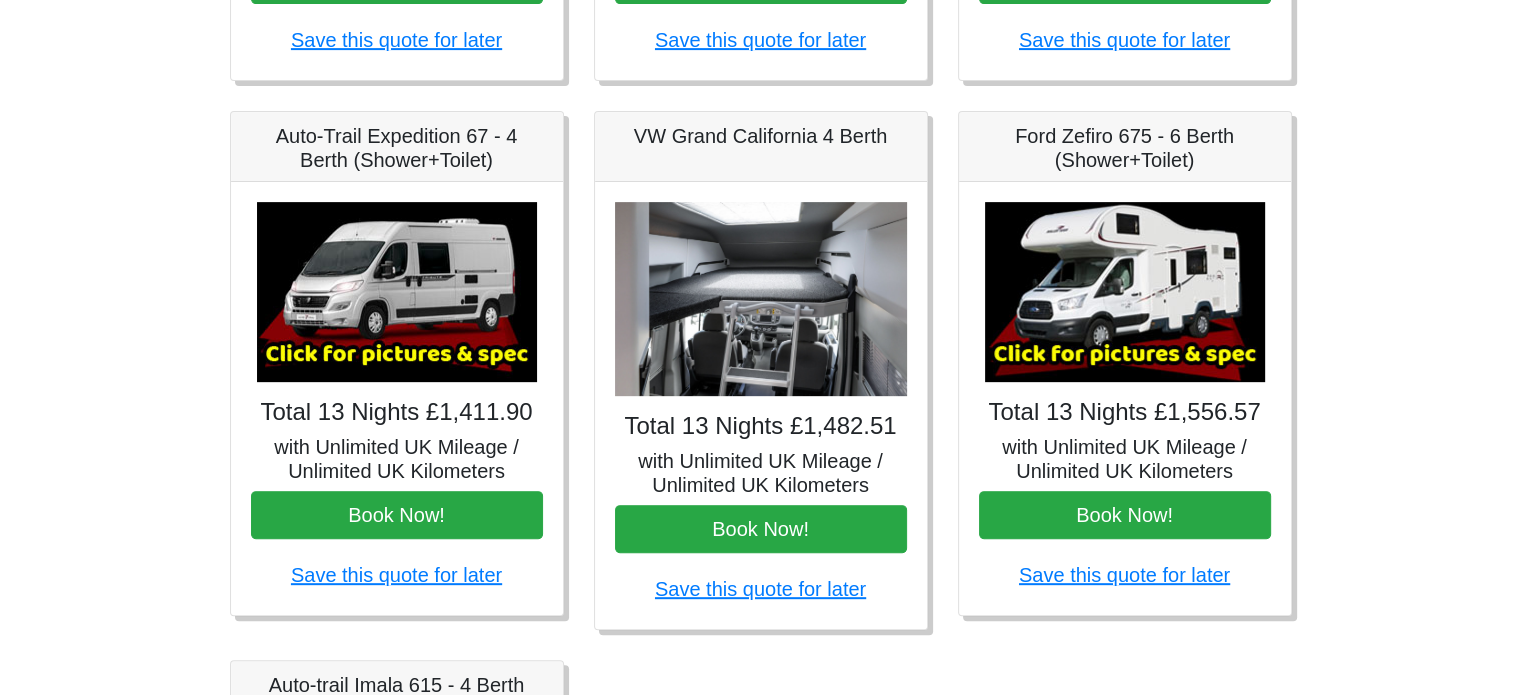 click at bounding box center (1125, 292) 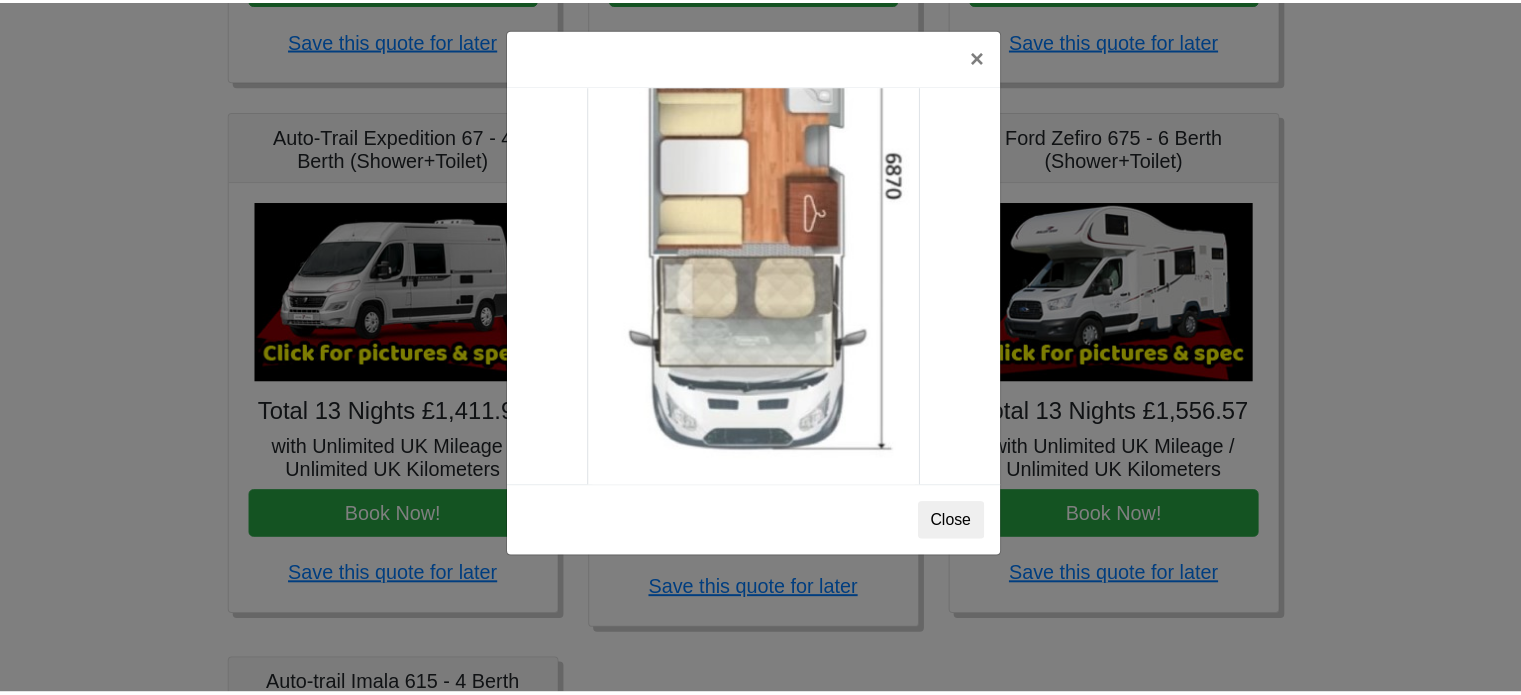 scroll, scrollTop: 3523, scrollLeft: 0, axis: vertical 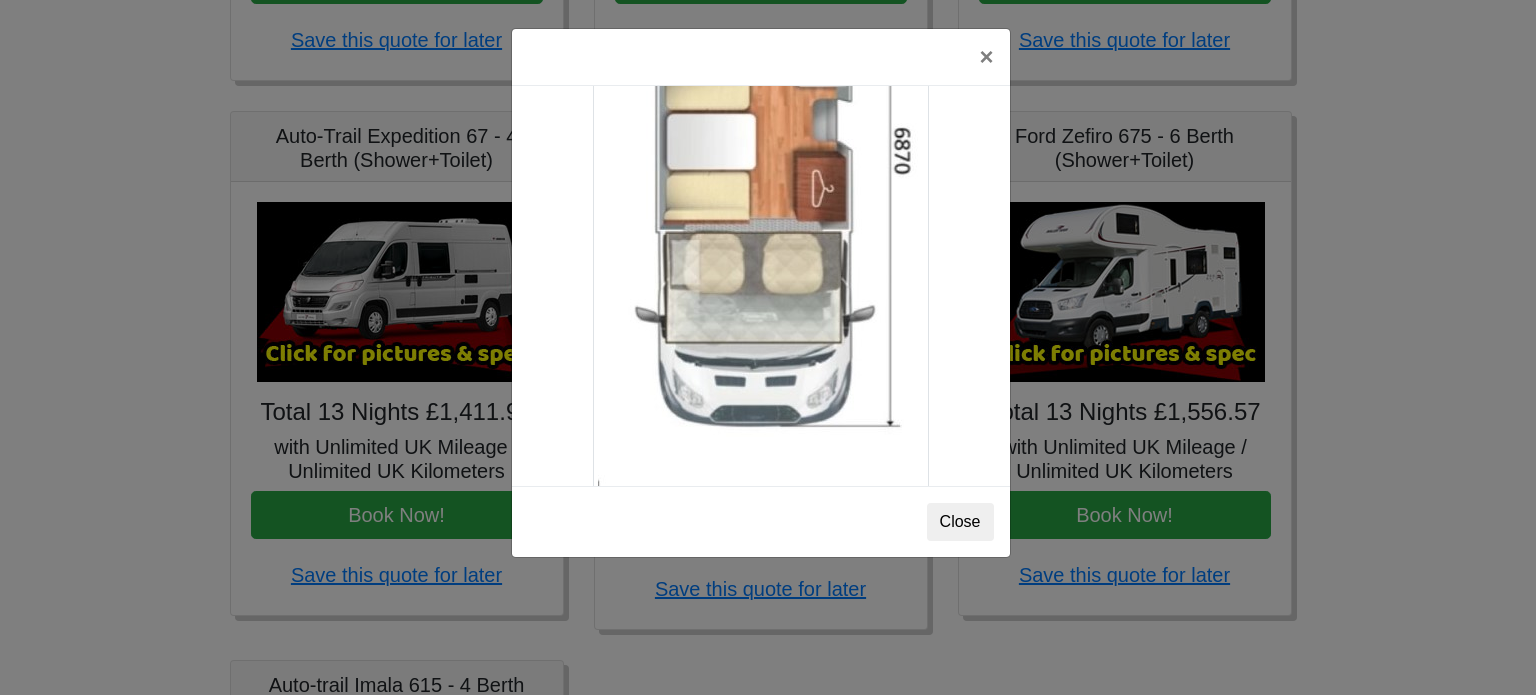 click on "×
Ford Zefiro 675 Spec
TECHNICAL DATA
Engine: 2300cc, JTD, 130bhp. Diesel
Transmission: Six speed manual, right hand drive, Cruise Control
Equipment:  Radio with multimedia connection. Colour reversing camera, Bluetooth Connectivity, USB port, 2 cab lighter sockets (12v), Cab Air Conditioning.
Seating: Two in front on captain's seats with 3 point inertia belts, four in rear belted seats, four 3 point  inertia  seatbelts.
HABITATION
VEHICLE DIMENSIONS
External Width 2.35 m
External Height 3.20 m
External Length 6.99 m
Gross Vehicle Weight 3,500kg
VEHICLE INVENTORY
Hook Up Cable / First Aid Box / Hose Pipe / Knives / Forks / Table Spoons / Tea Spoons / Scissors / Large Knife / Pans / Kettle / Bowls / Plates / Beakers / Mugs / Ignition Lighter / Wheel Blocks / Fire Blanket / Fire Extinguisher
Close" at bounding box center [768, 347] 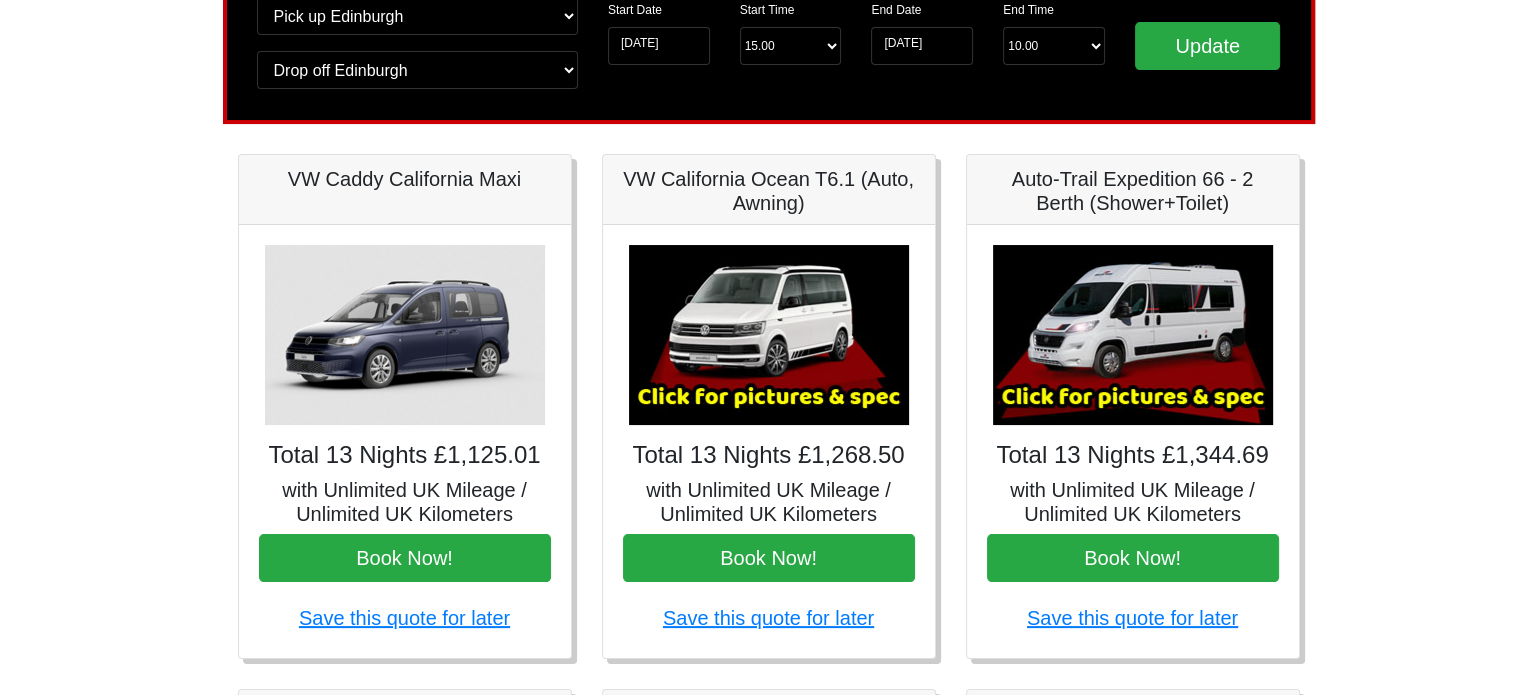 scroll, scrollTop: 170, scrollLeft: 0, axis: vertical 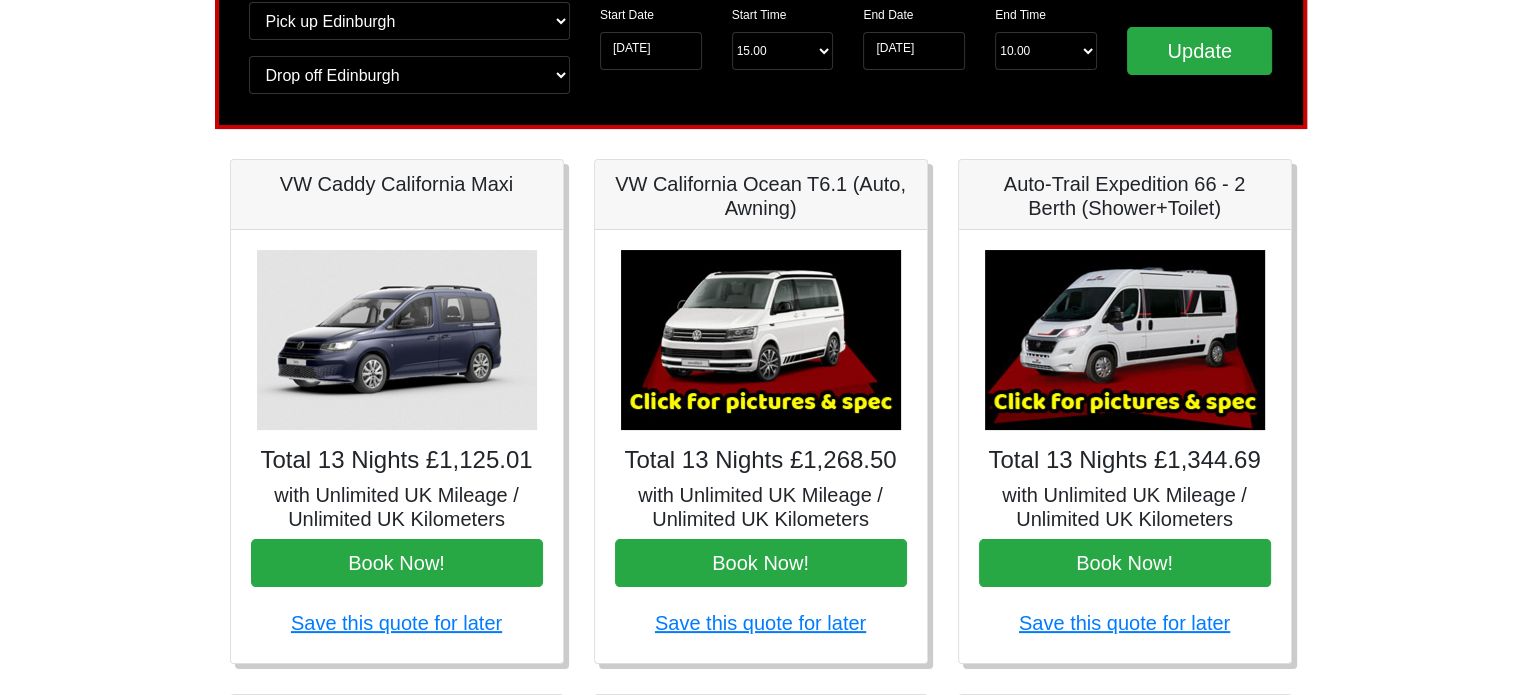 click at bounding box center [1125, 340] 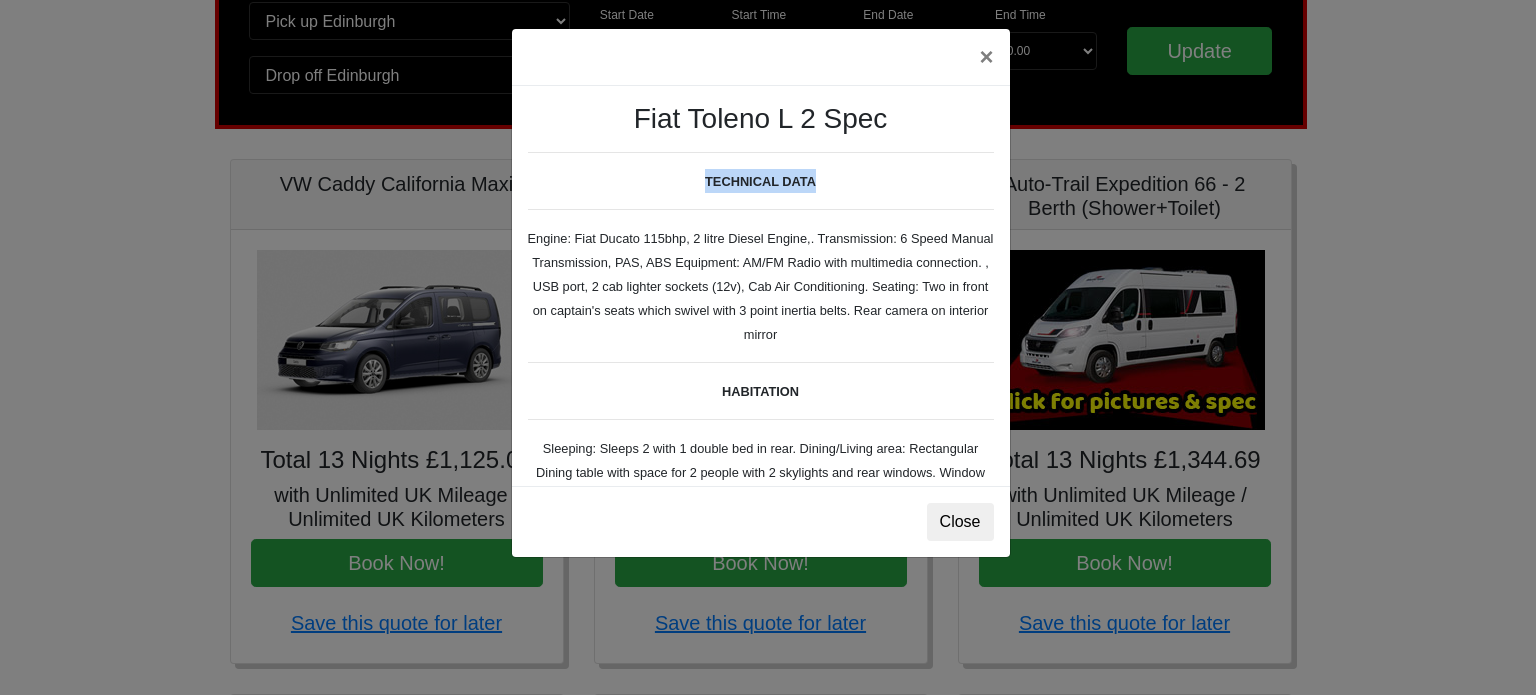 drag, startPoint x: 993, startPoint y: 136, endPoint x: 993, endPoint y: 171, distance: 35 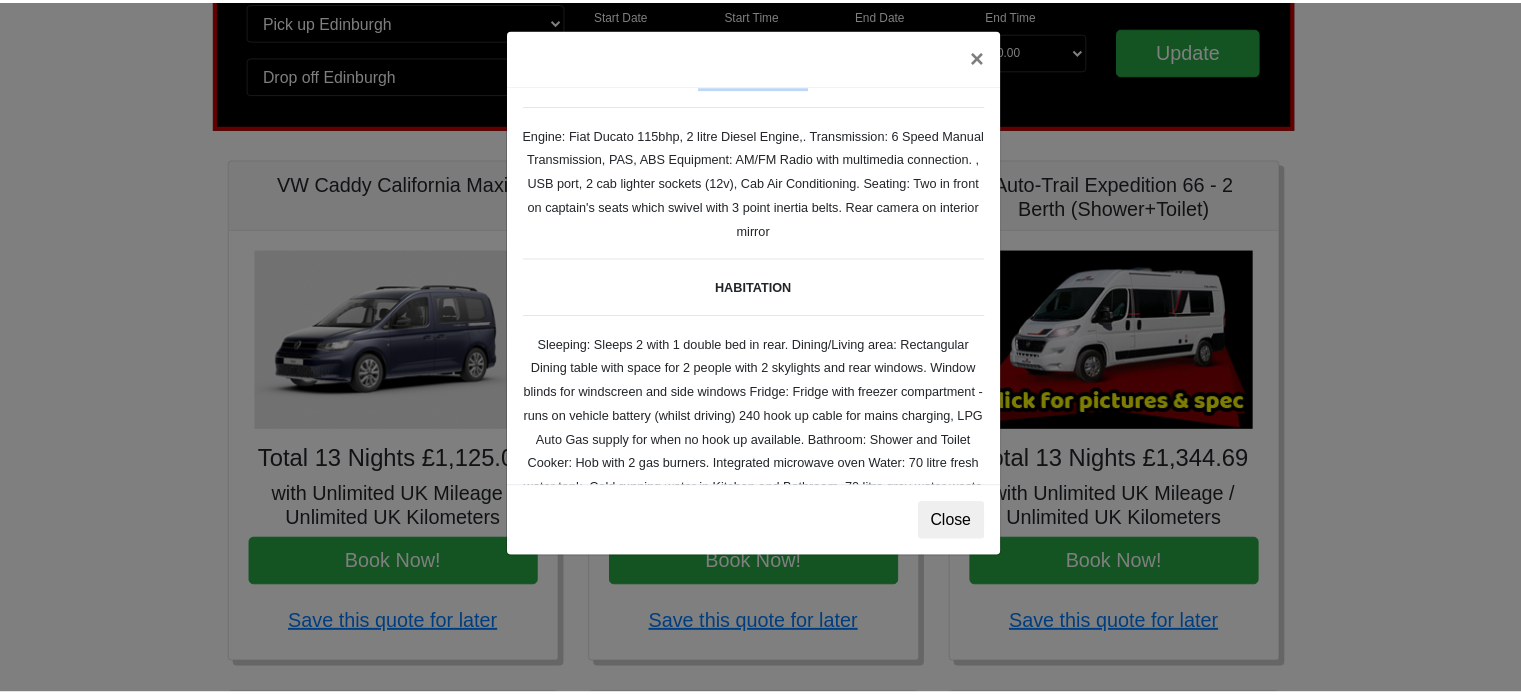 scroll, scrollTop: 0, scrollLeft: 0, axis: both 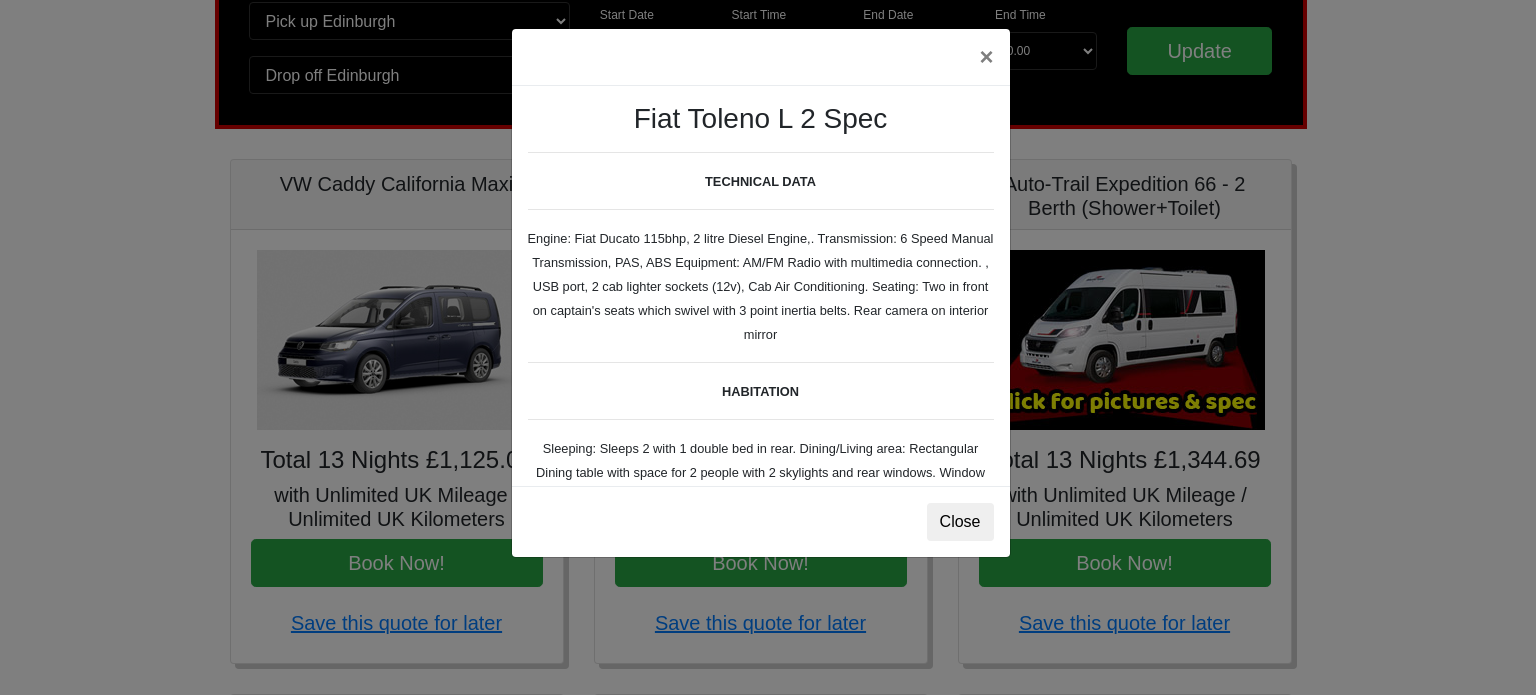 click on "×
Fiat Toleno L 2 Spec
TECHNICAL DATA
Engine: Fiat Ducato 115bhp, 2 litre Diesel Engine,.
Transmission: 6 Speed Manual Transmission, PAS, ABS
Equipment: AM/FM Radio with multimedia connection. , USB port, 2 cab lighter sockets (12v), Cab Air Conditioning.
Seating: Two in front on captain's seats which swivel with 3 point inertia belts. Rear camera on interior mirror
HABITATION
VEHICLE DIMENSIONS
External Width 2.27m
External Height 2.68m
External Length 5.99m
Gross Vehicle Weight 3,500kg
VEHICLE INVENTORY
Hook Up Cable / First Aid Box / Hose Pipe / Knives / Forks / Table Spoons / Tea Spoons / Scissors / Large Knife / Pans / Kettle / Bowls / Plates / Beakers / Mugs / Ignition Lighter / Wheel Blocks / Fire Blanket / Fire Extinguisher
Close" at bounding box center [768, 347] 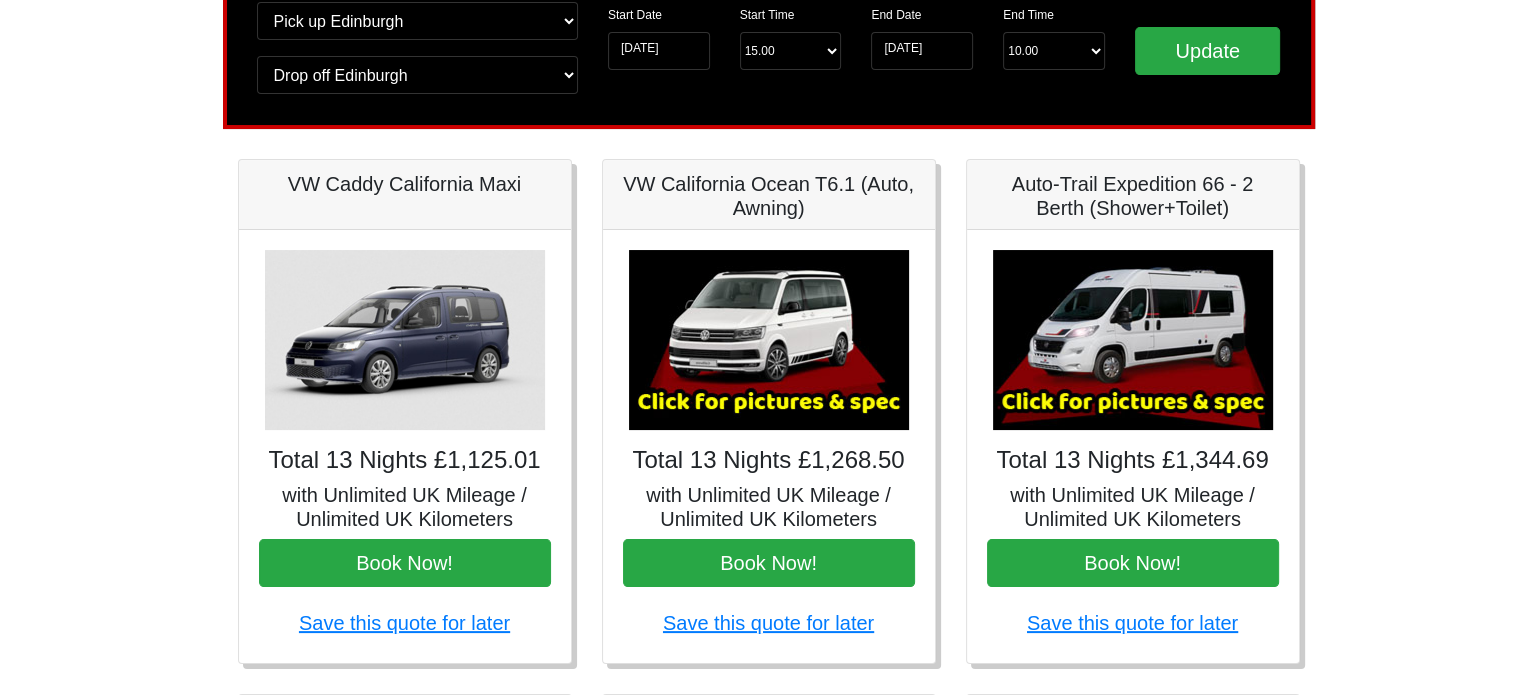 scroll, scrollTop: 236, scrollLeft: 0, axis: vertical 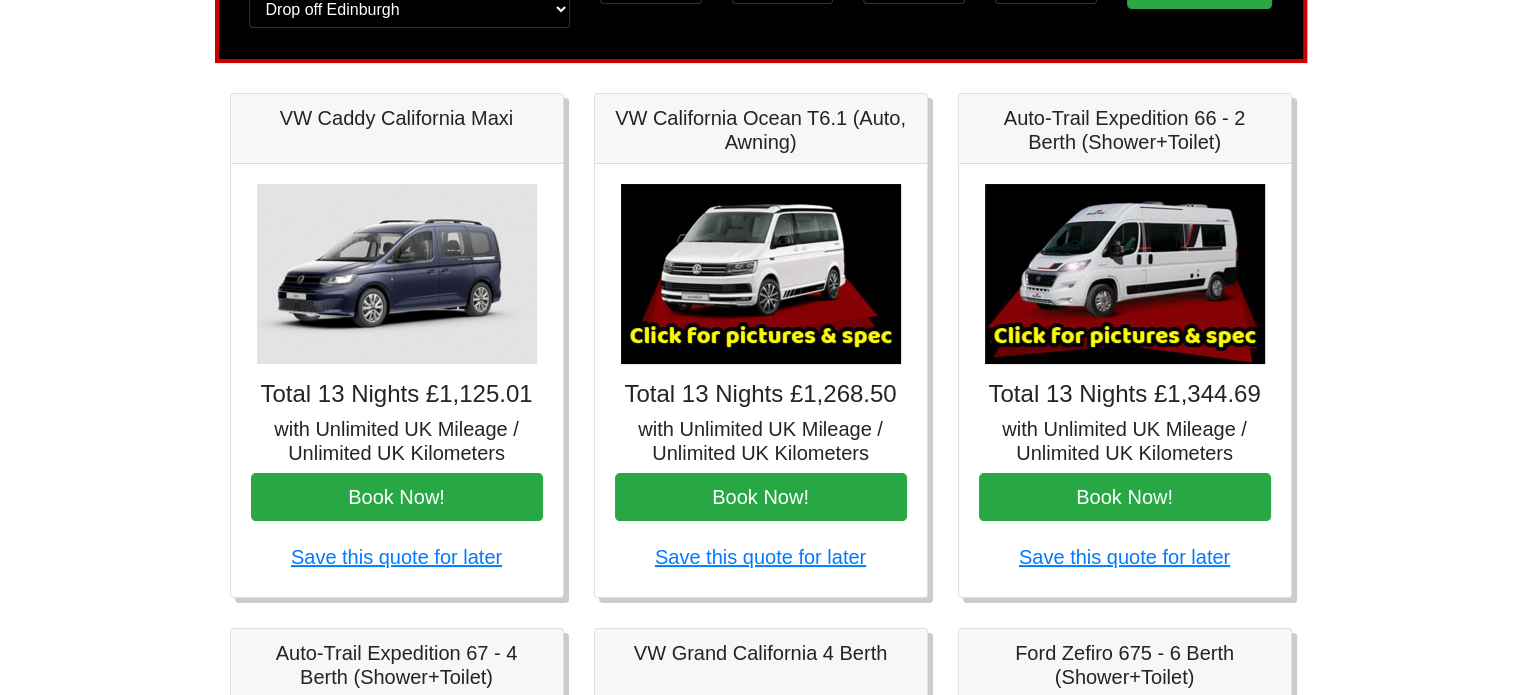 click at bounding box center [761, 274] 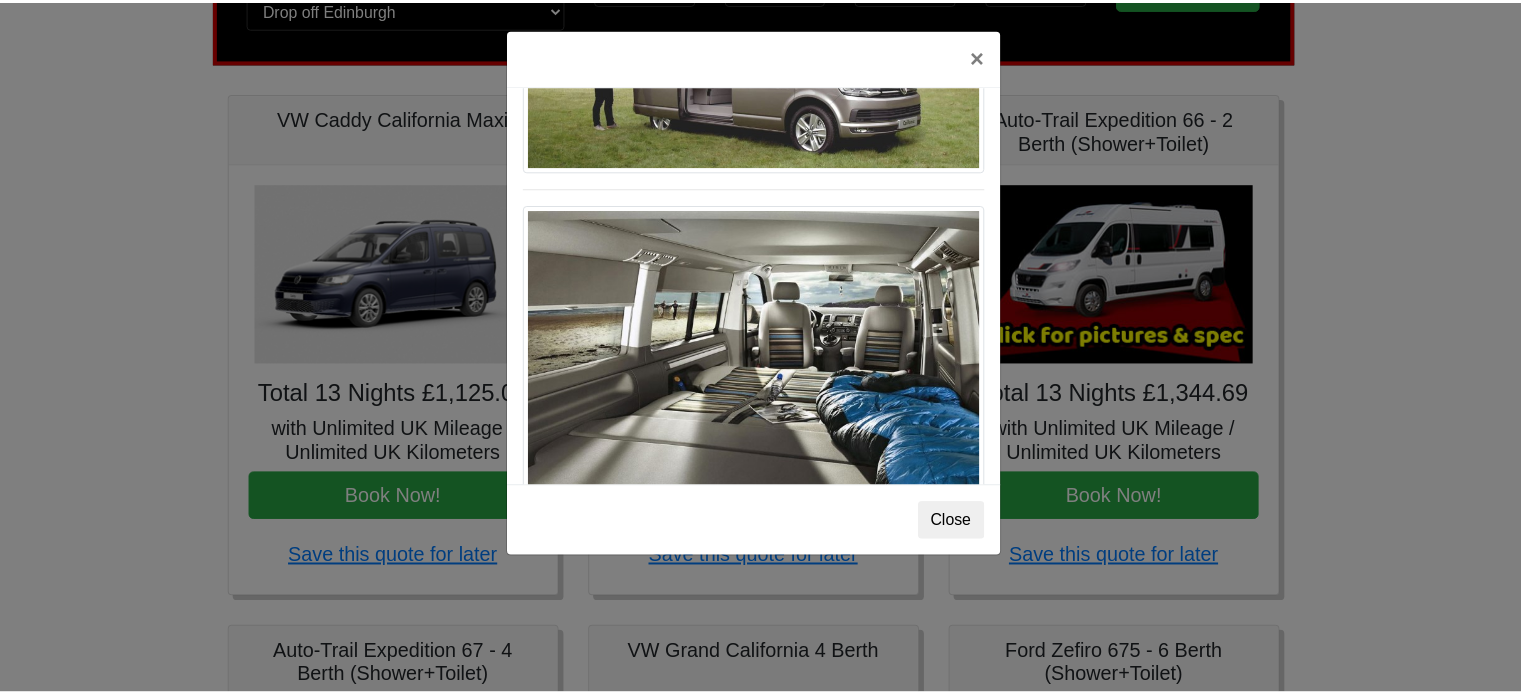 scroll, scrollTop: 2178, scrollLeft: 0, axis: vertical 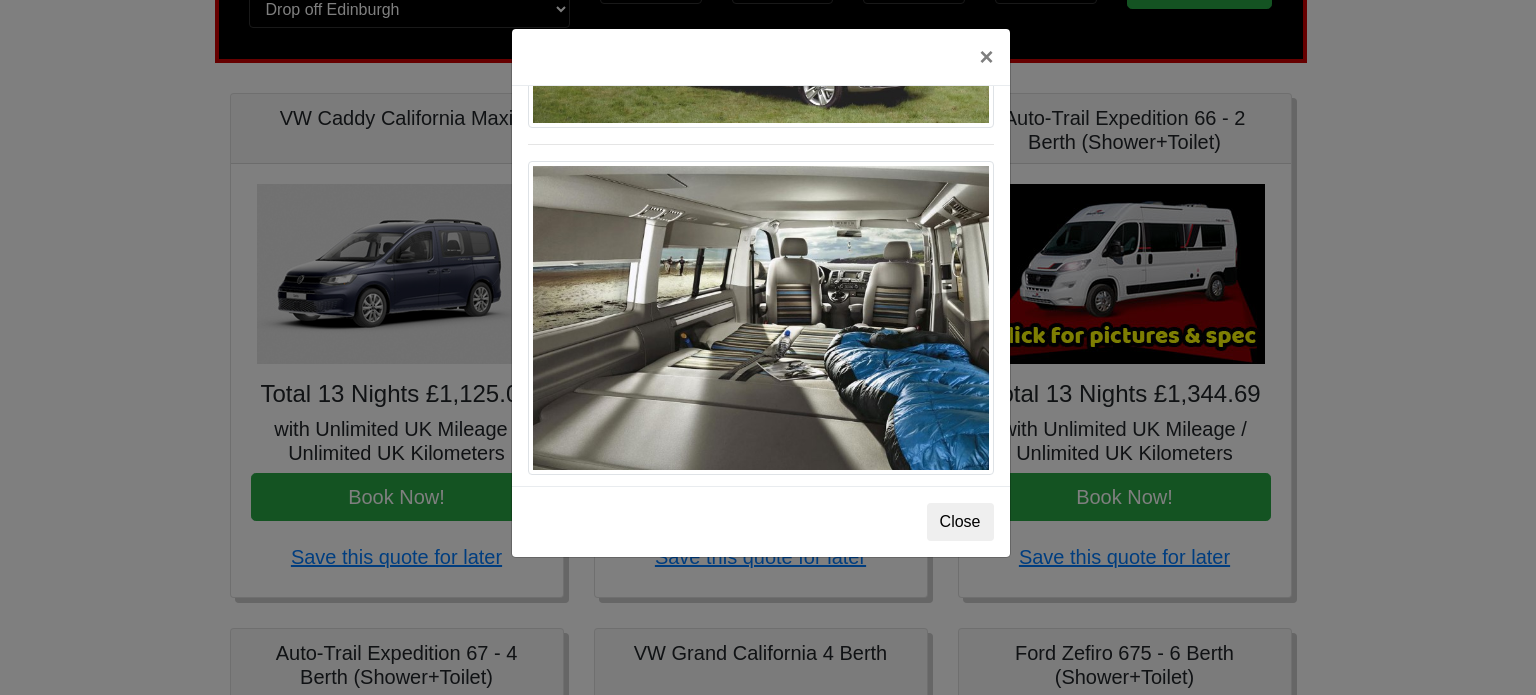 click on "×
VW California Ocean T6 Spec
TECHNICAL DATA
Engine:  Diesel
Transmission: DSG Automatic Gearbox, right hand drive,
Equipment:  Radio with multimedia connection. Bluetooth Connectivity, USB port, 2 cab lighter sockets (12v), Cab Air Conditioning.
Seating: Two in front on captain's seats with 3 point inertia belts, two on rear bench seat with 3 point belts.
HABITATION
VEHICLE DIMENSIONS
External Width 2.25m
External Height 2.20m
External Length 5.3m
Gross Vehicle Weight 3,500kg
VEHICLE INVENTORY
Hook Up Cable / First Aid Box / Hose Pipe / Knives / Forks / Table Spoons / Tea Spoons / Scissors / Large Knife / Pans / Kettle / Bowls / Plates / Beakers / Mugs / Ignition Lighter / Wheel Blocks / Fire Blanket / Fire Extinguisher
Close" at bounding box center (768, 347) 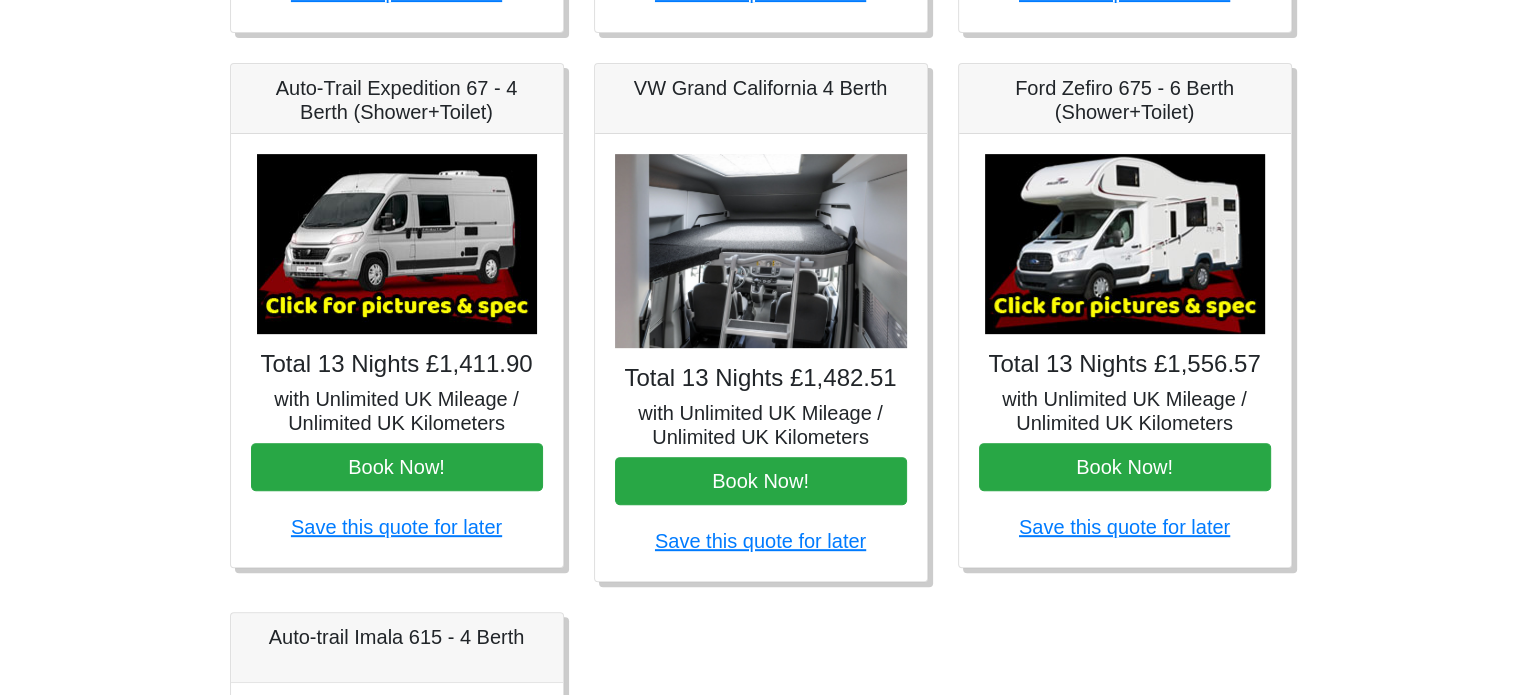 scroll, scrollTop: 876, scrollLeft: 0, axis: vertical 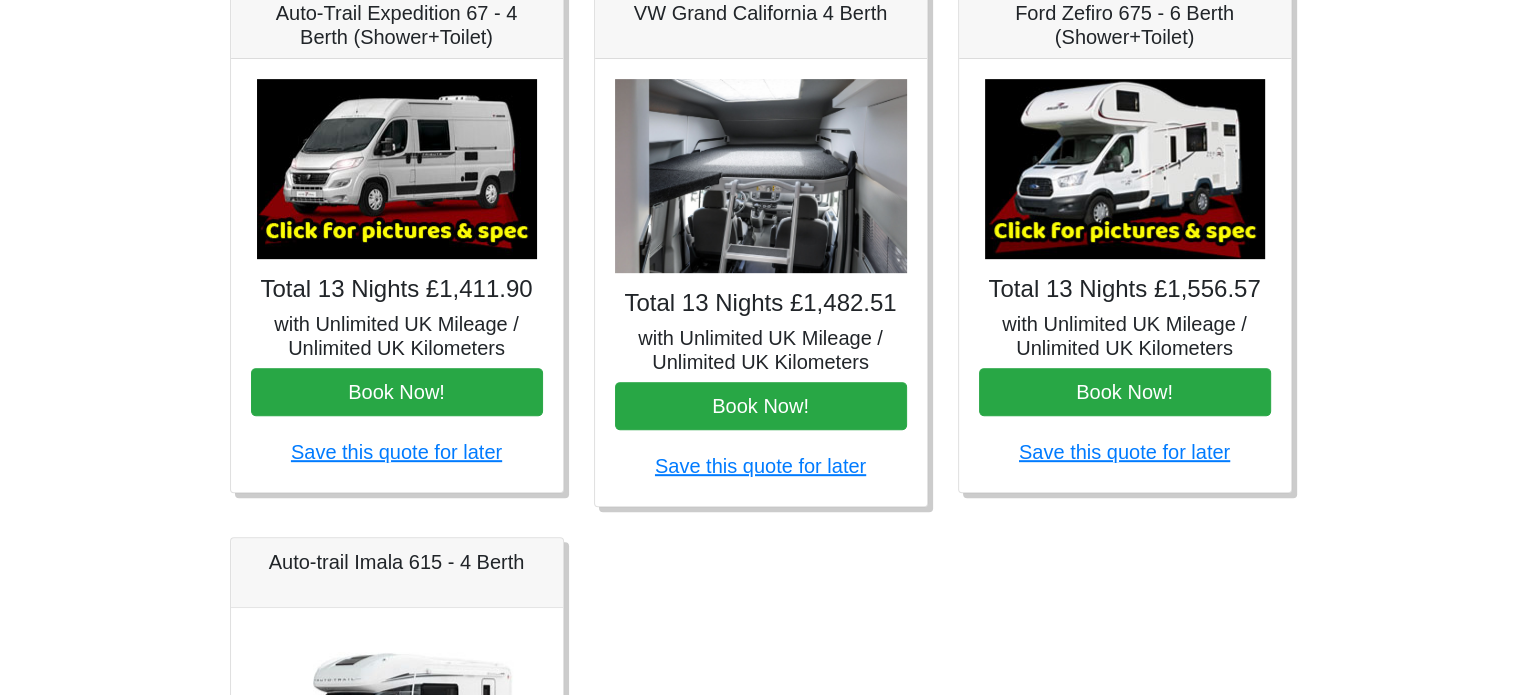click at bounding box center (761, 176) 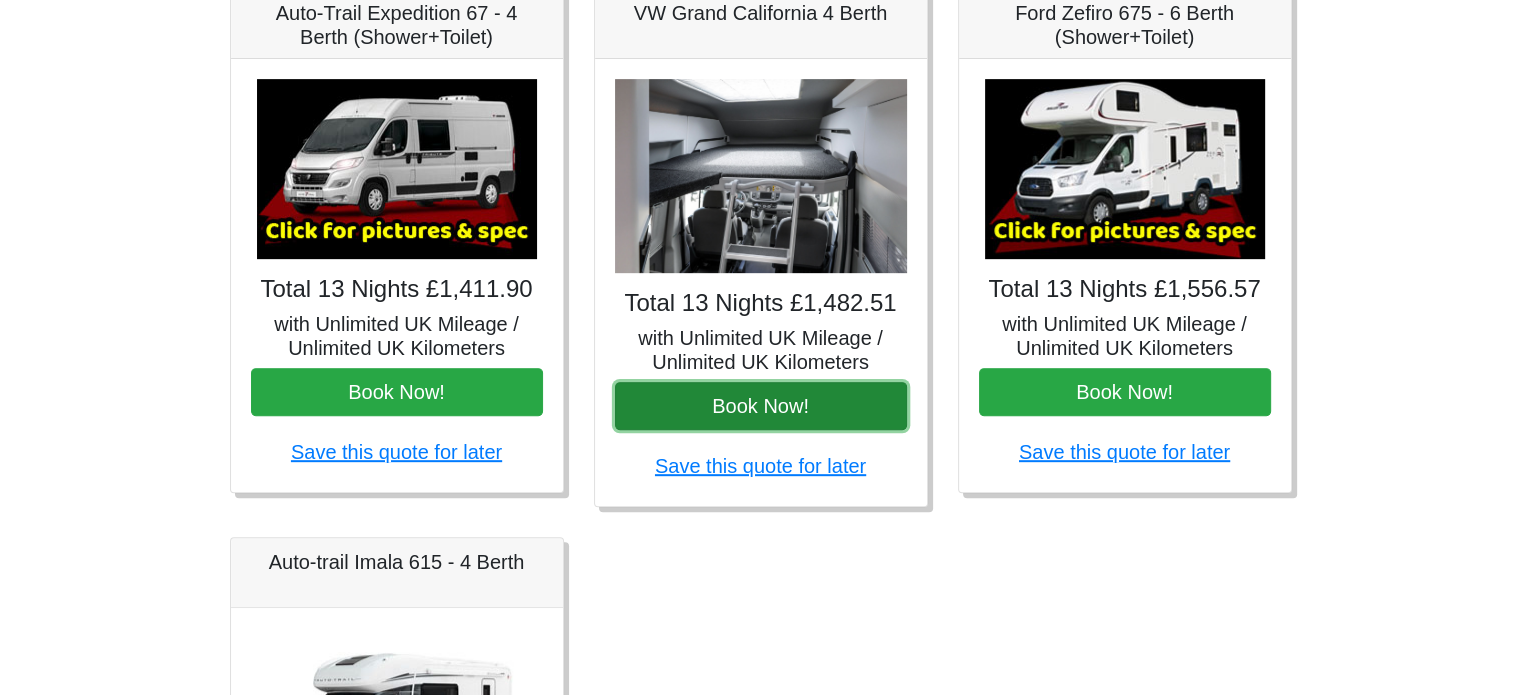 click on "Book Now!" at bounding box center (761, 406) 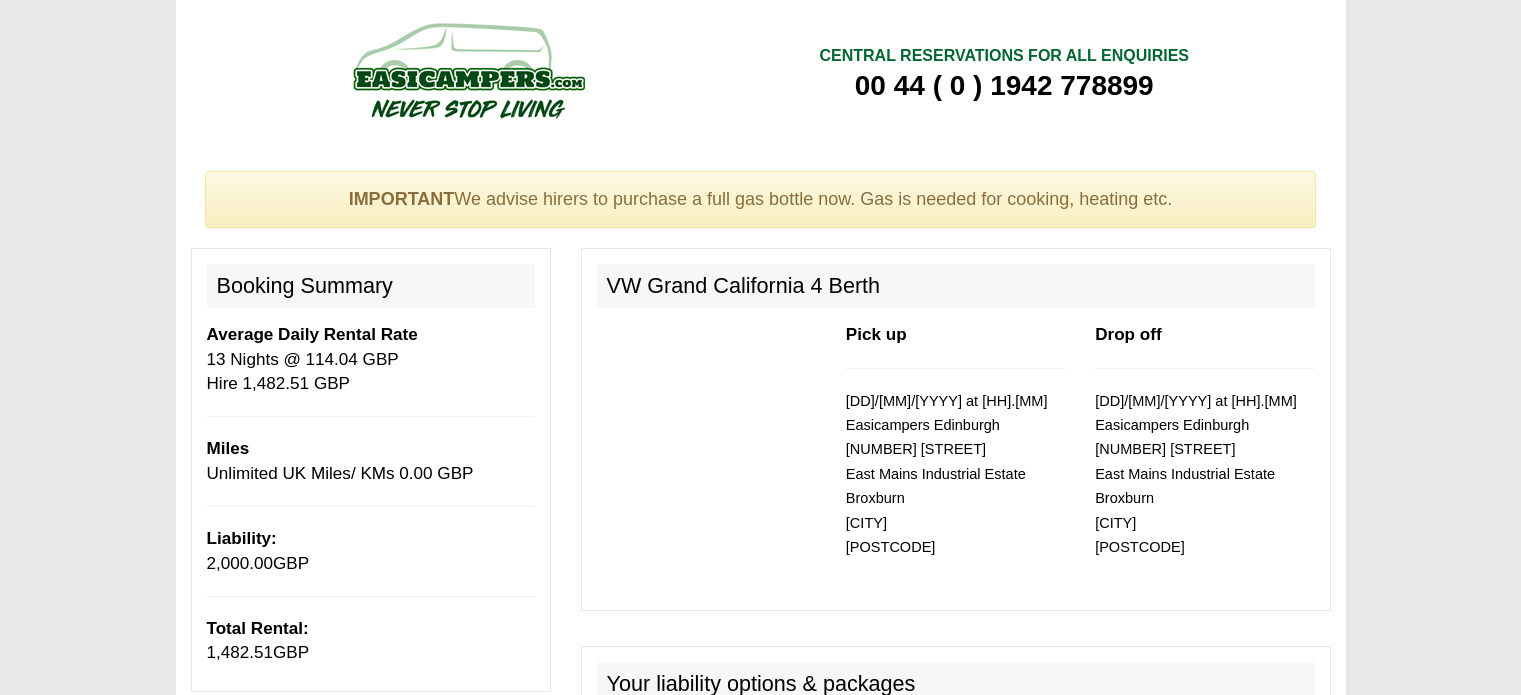scroll, scrollTop: 0, scrollLeft: 0, axis: both 